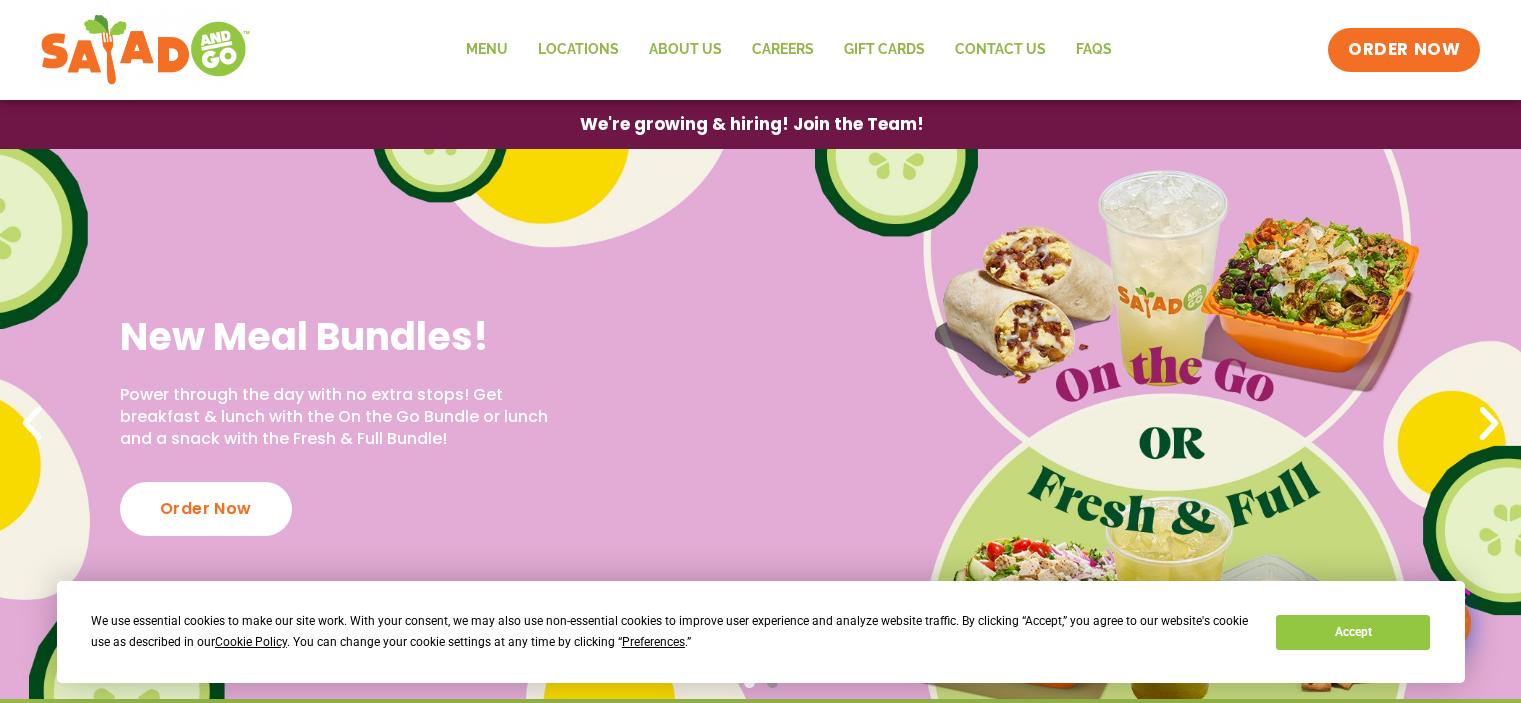 scroll, scrollTop: 0, scrollLeft: 0, axis: both 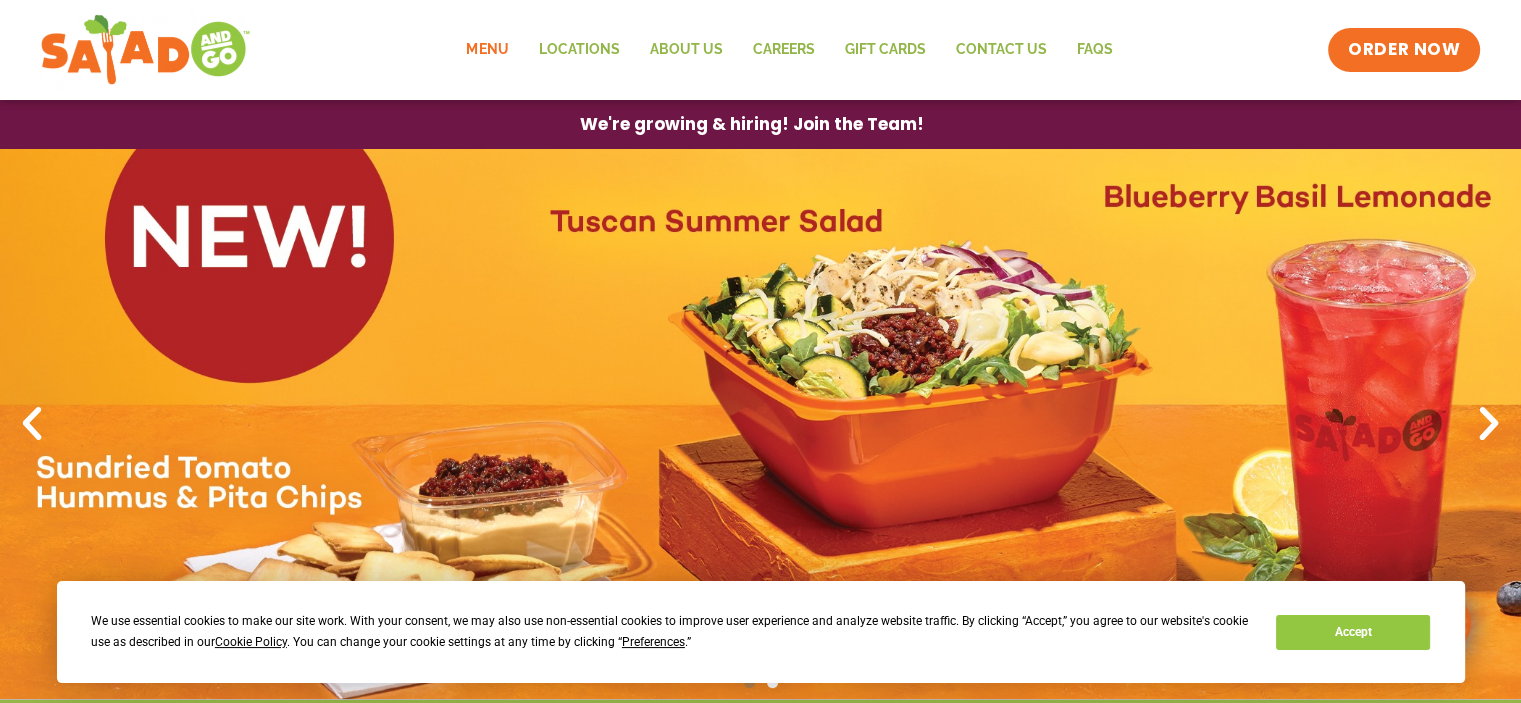 click on "Menu" 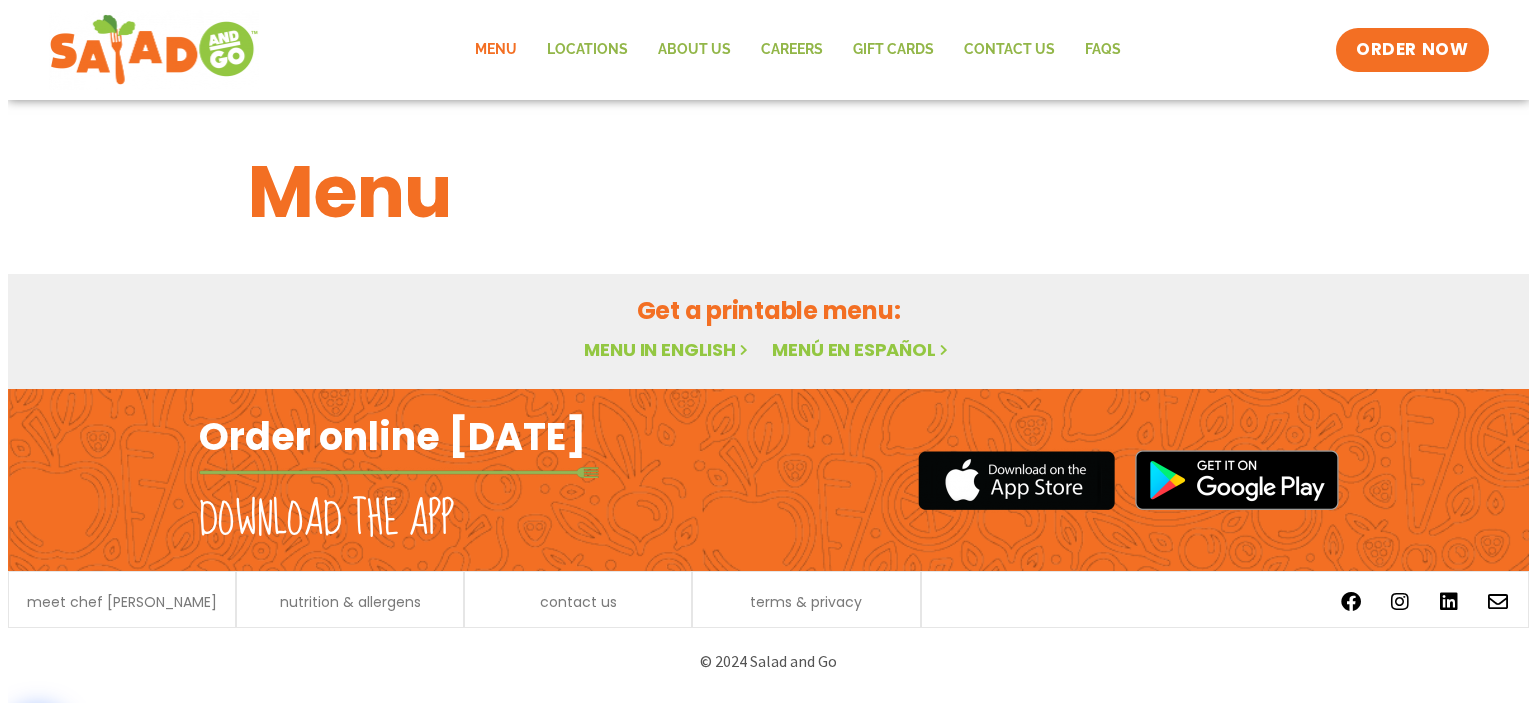 scroll, scrollTop: 0, scrollLeft: 0, axis: both 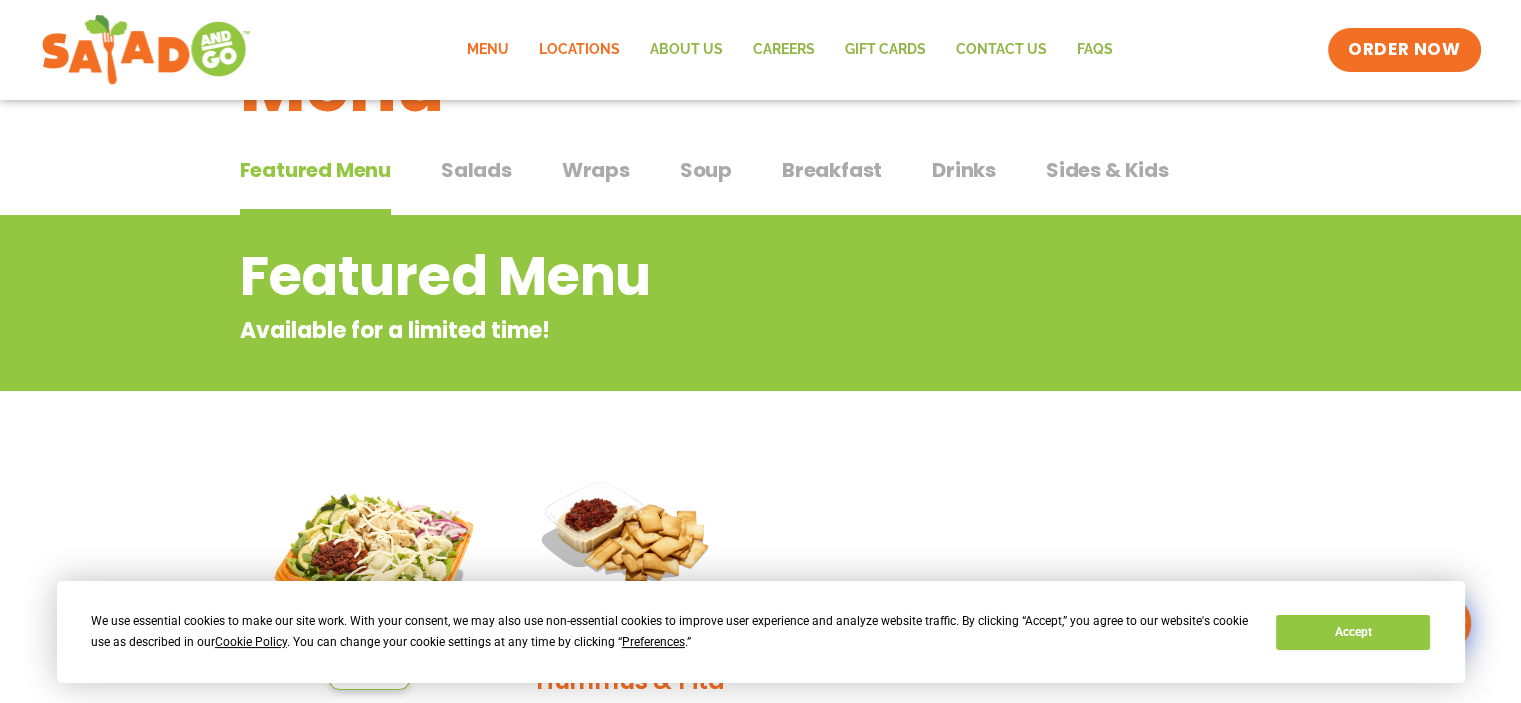 click on "Locations" 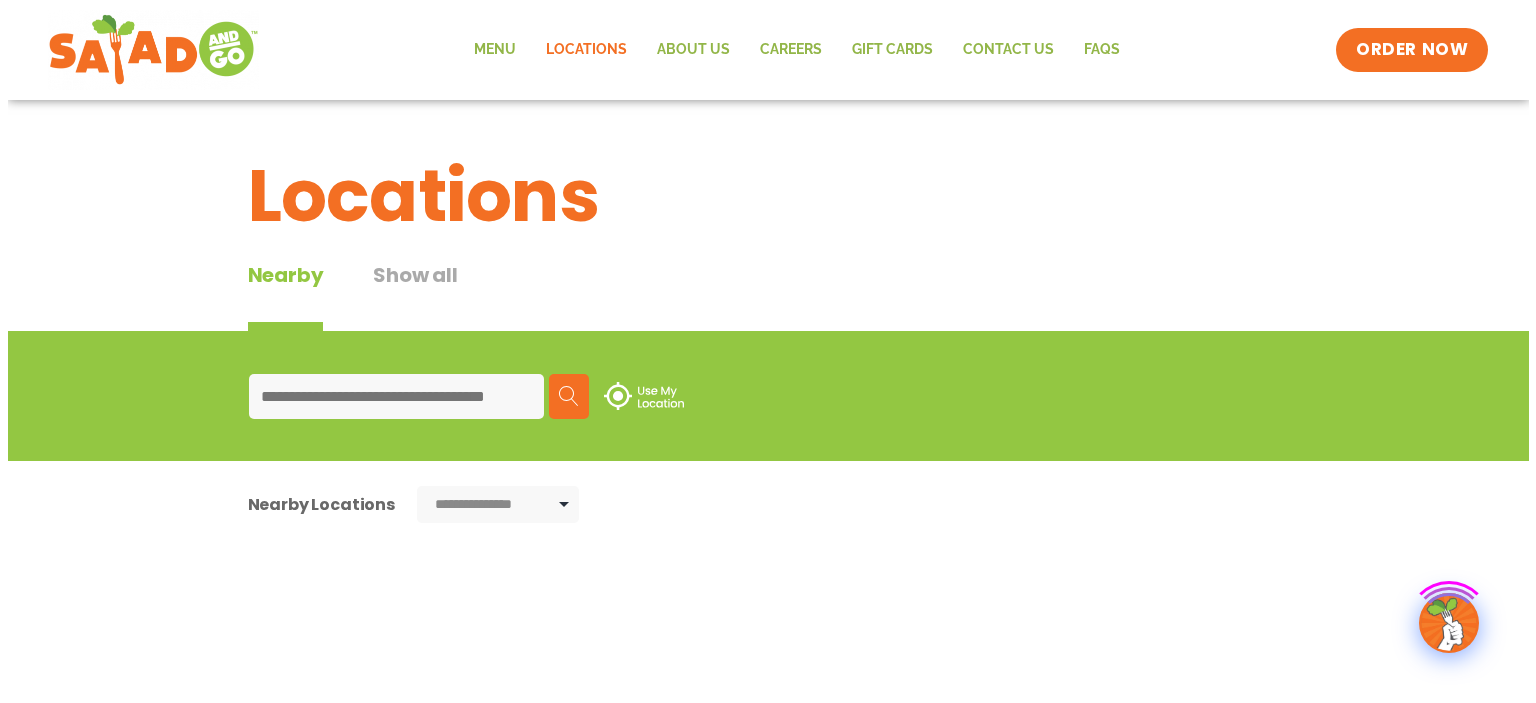scroll, scrollTop: 0, scrollLeft: 0, axis: both 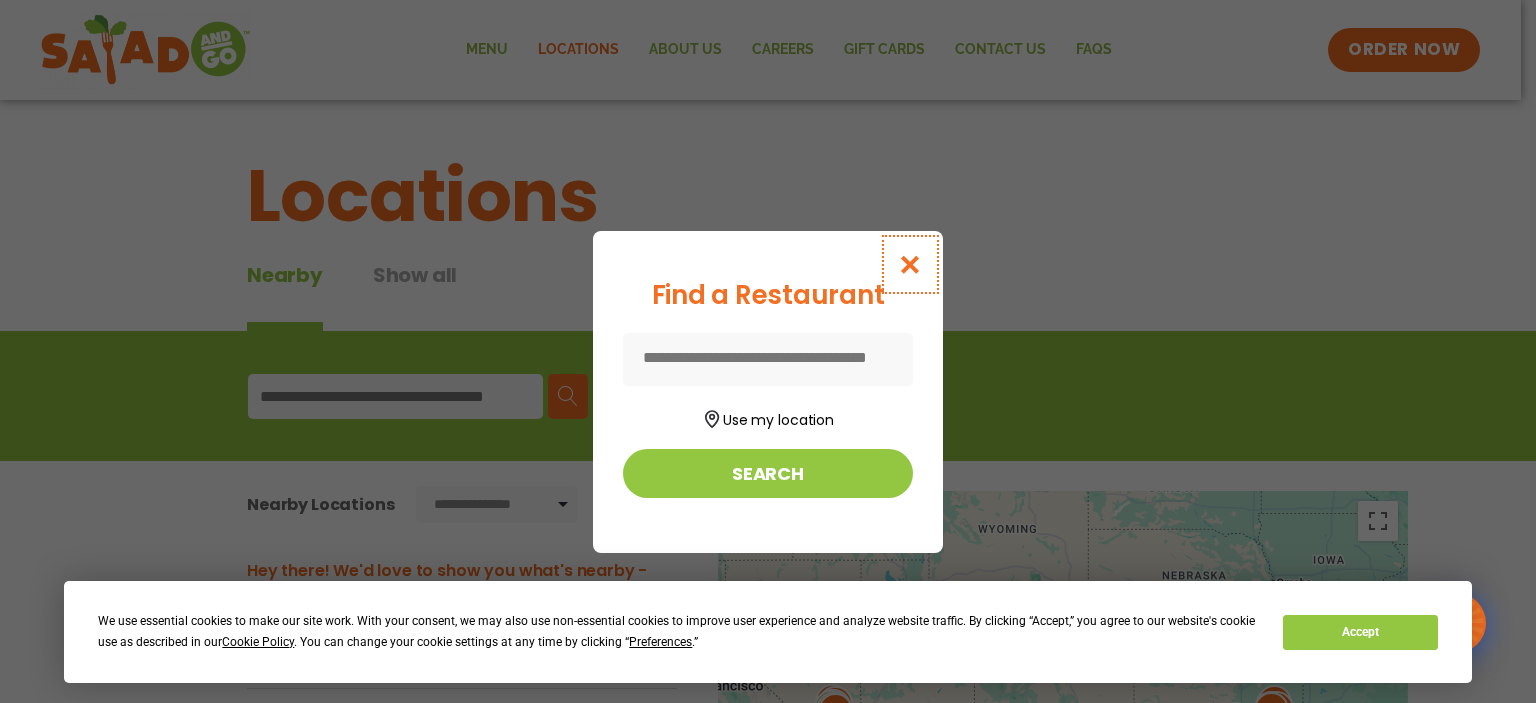 click at bounding box center (910, 264) 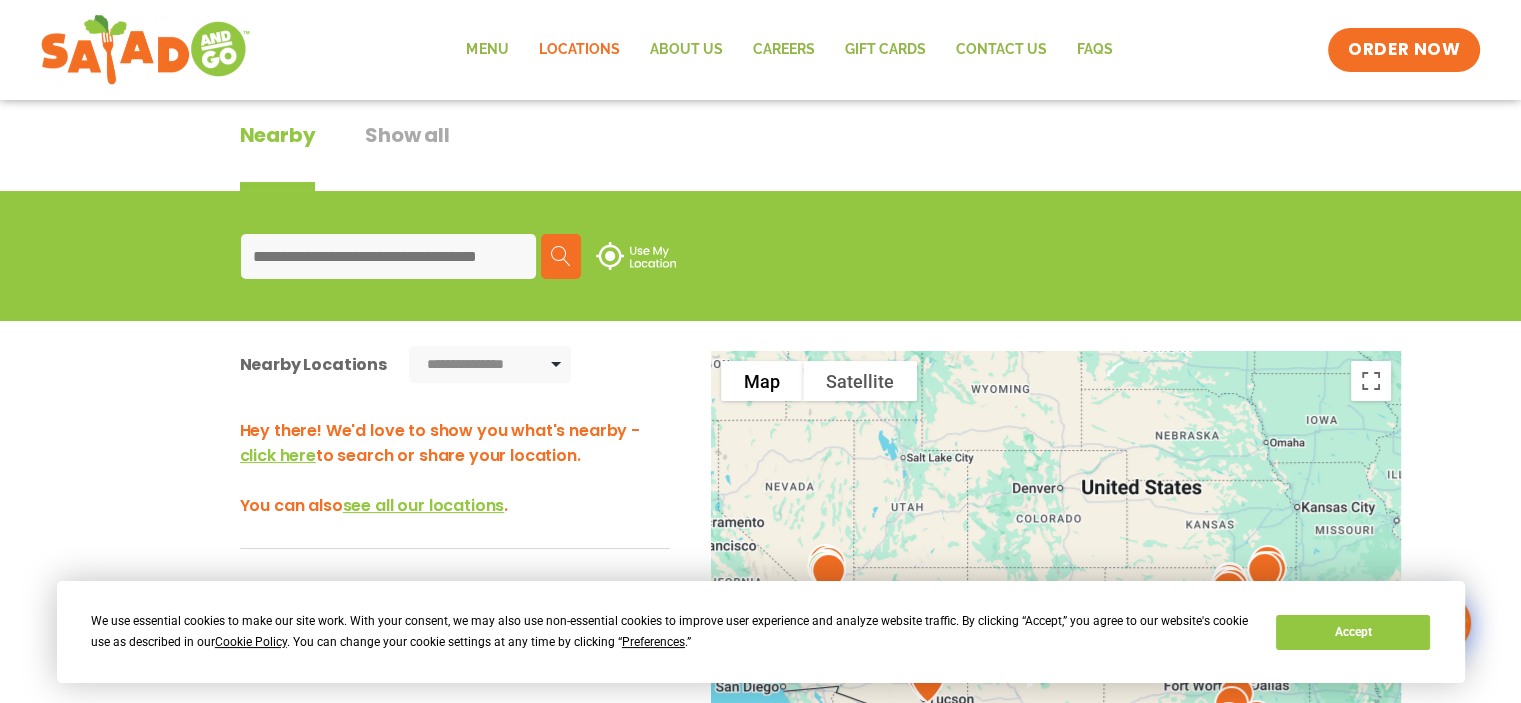 scroll, scrollTop: 0, scrollLeft: 0, axis: both 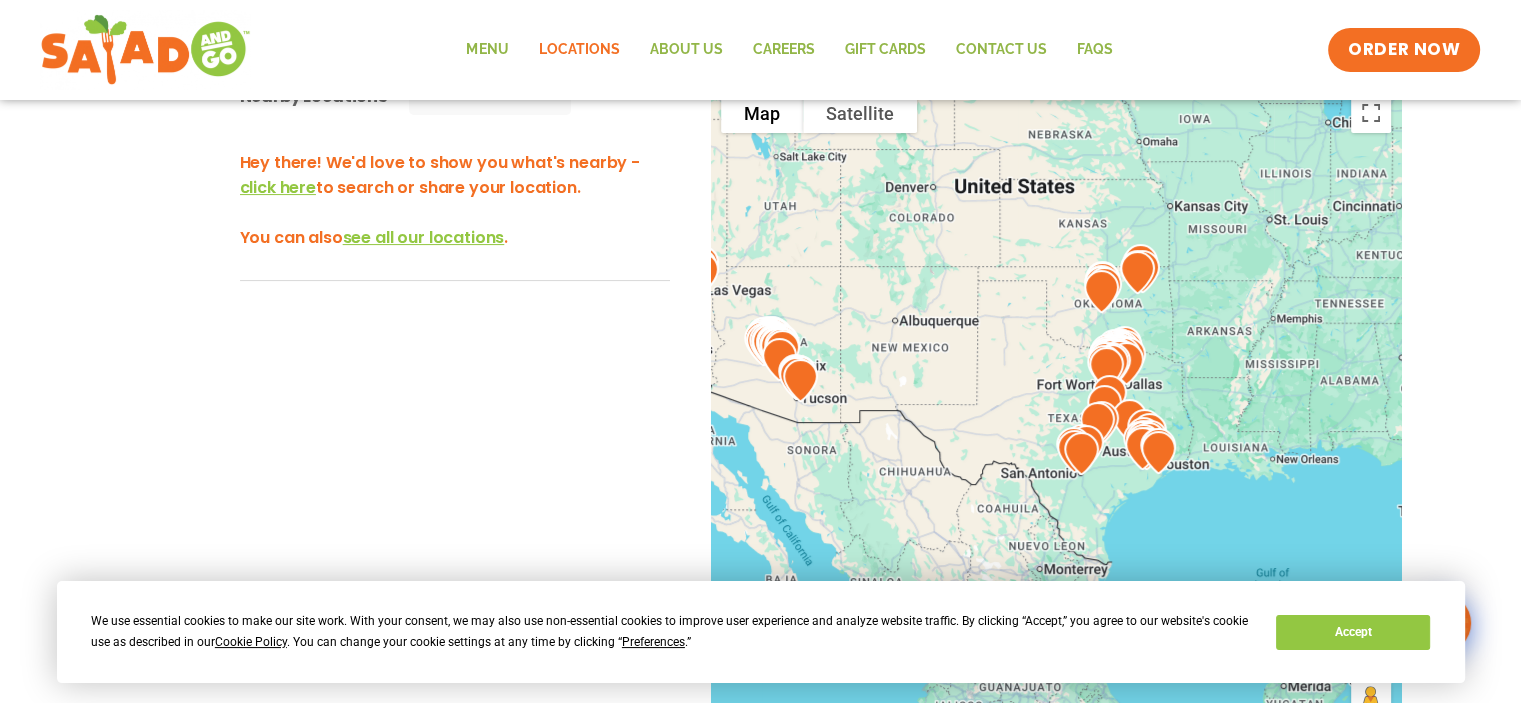 drag, startPoint x: 1160, startPoint y: 240, endPoint x: 1027, endPoint y: 207, distance: 137.03284 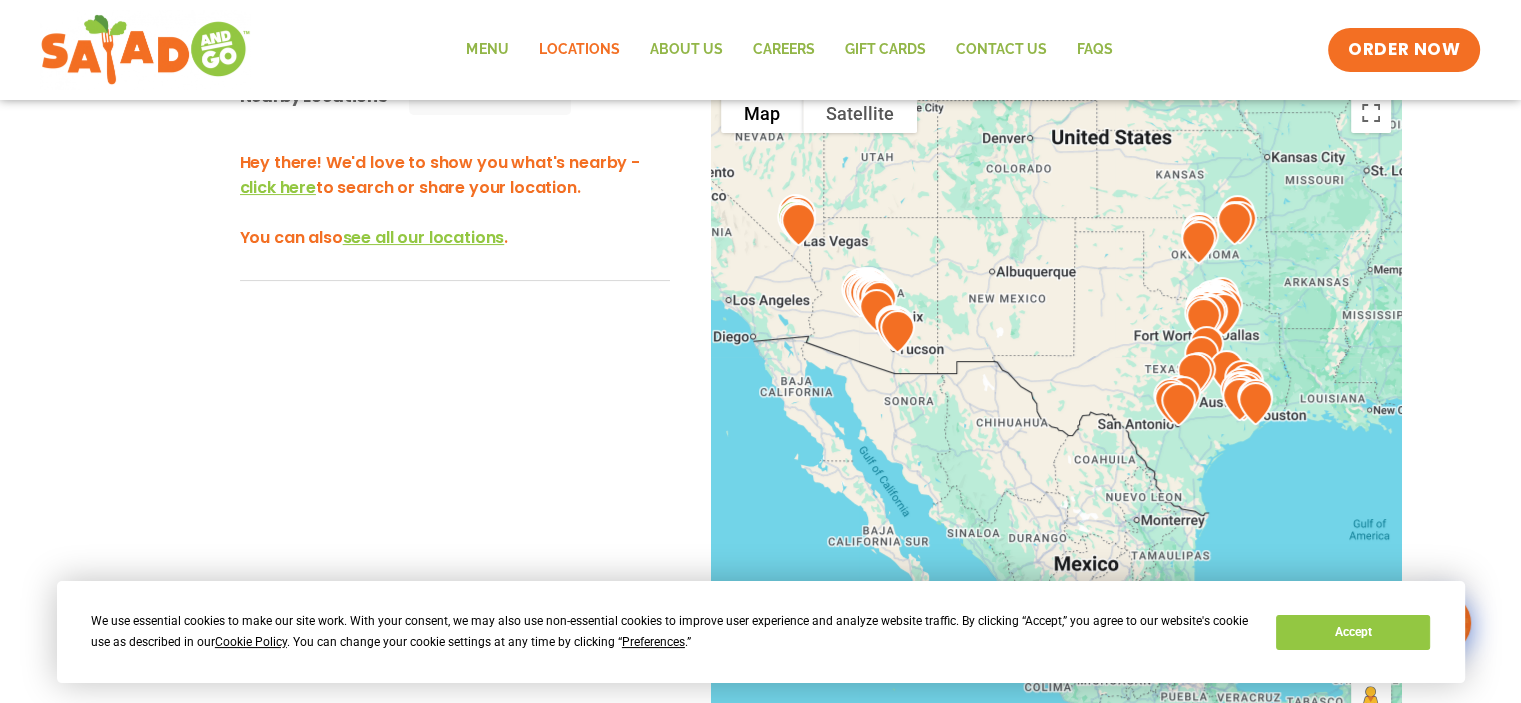 drag, startPoint x: 1256, startPoint y: 356, endPoint x: 1351, endPoint y: 307, distance: 106.89247 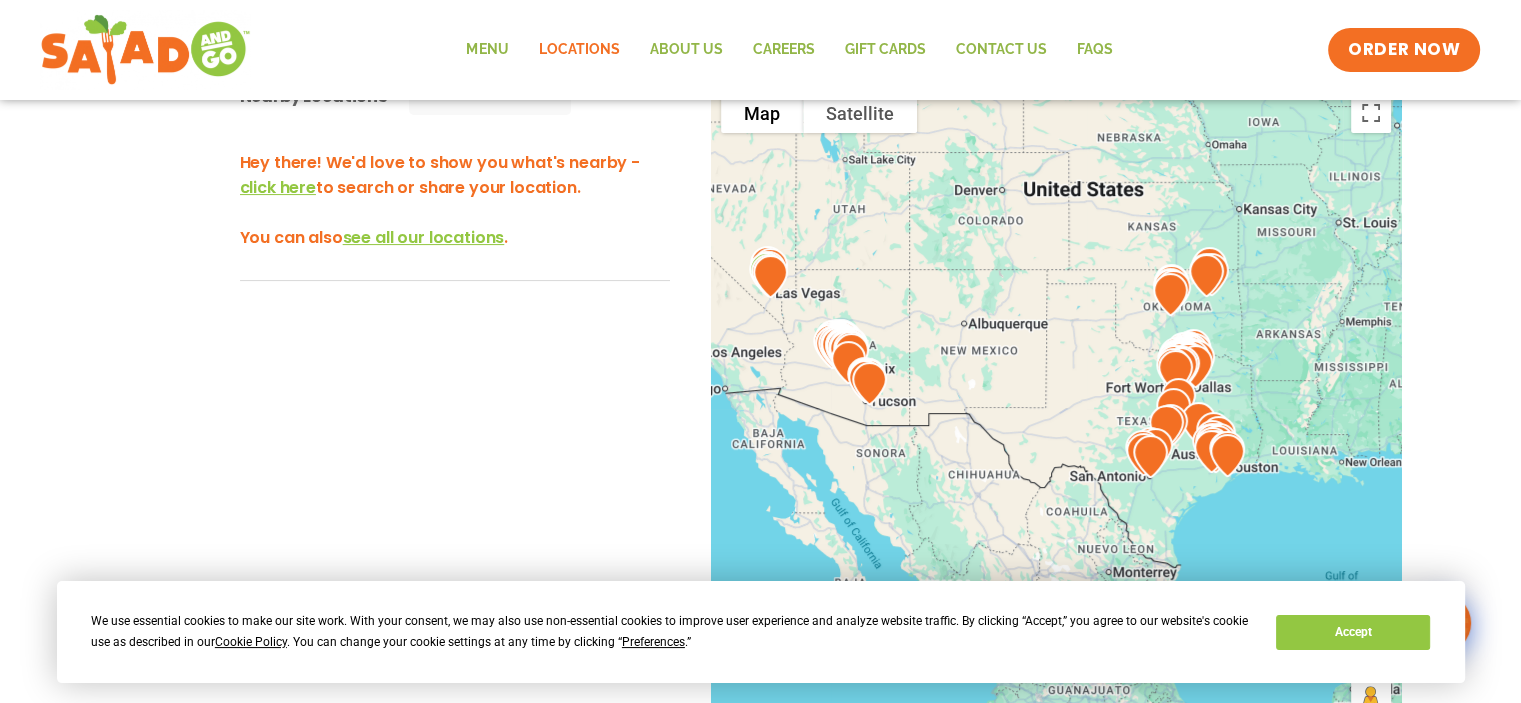 drag, startPoint x: 922, startPoint y: 254, endPoint x: 892, endPoint y: 308, distance: 61.77378 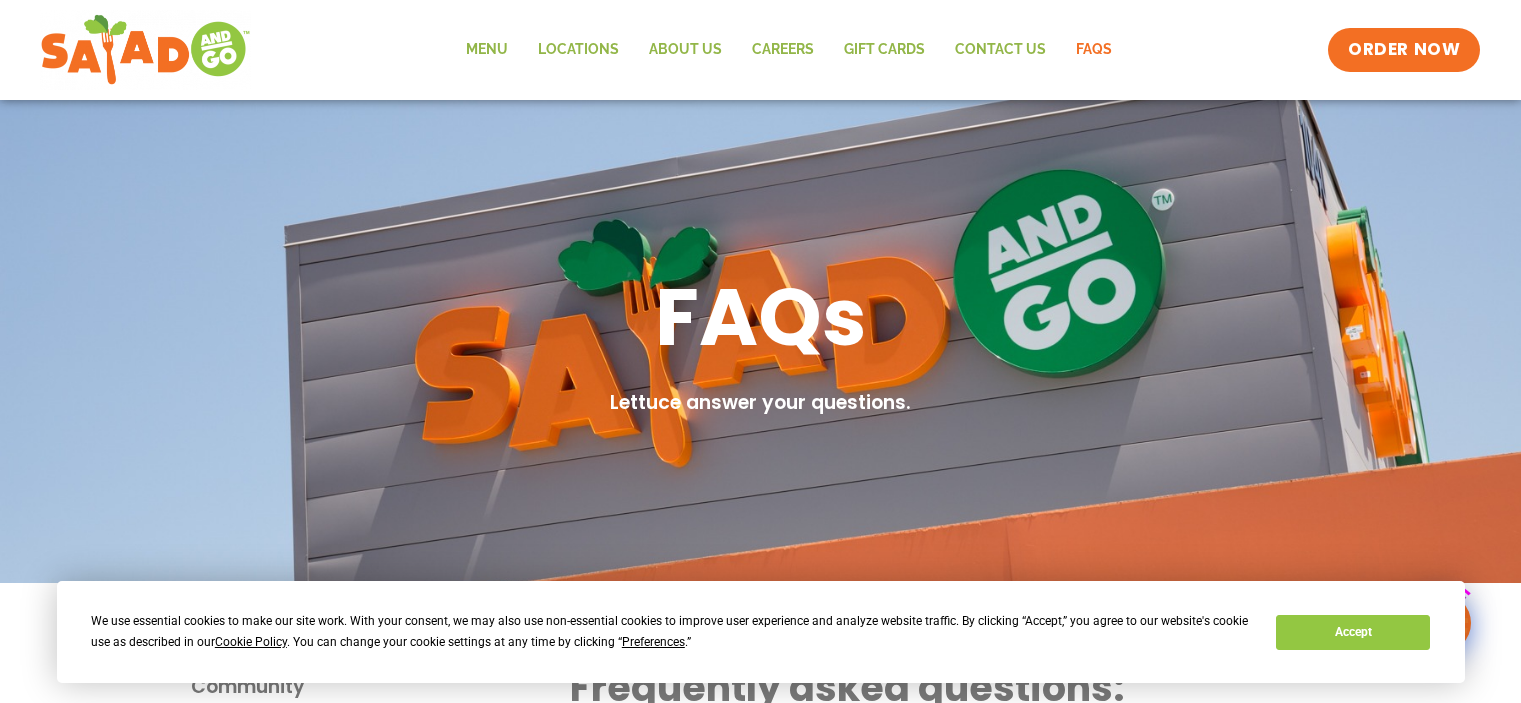 scroll, scrollTop: 0, scrollLeft: 0, axis: both 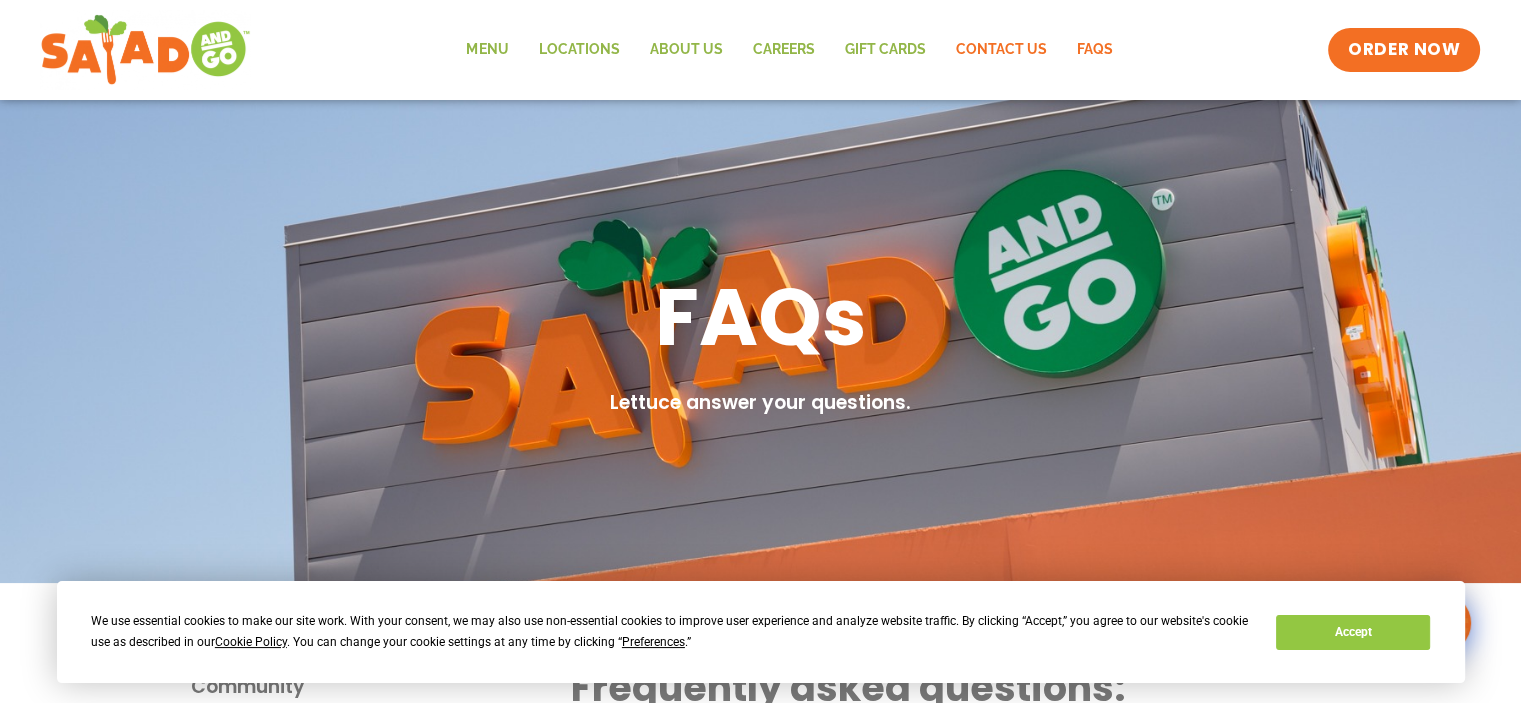 click on "Contact Us" 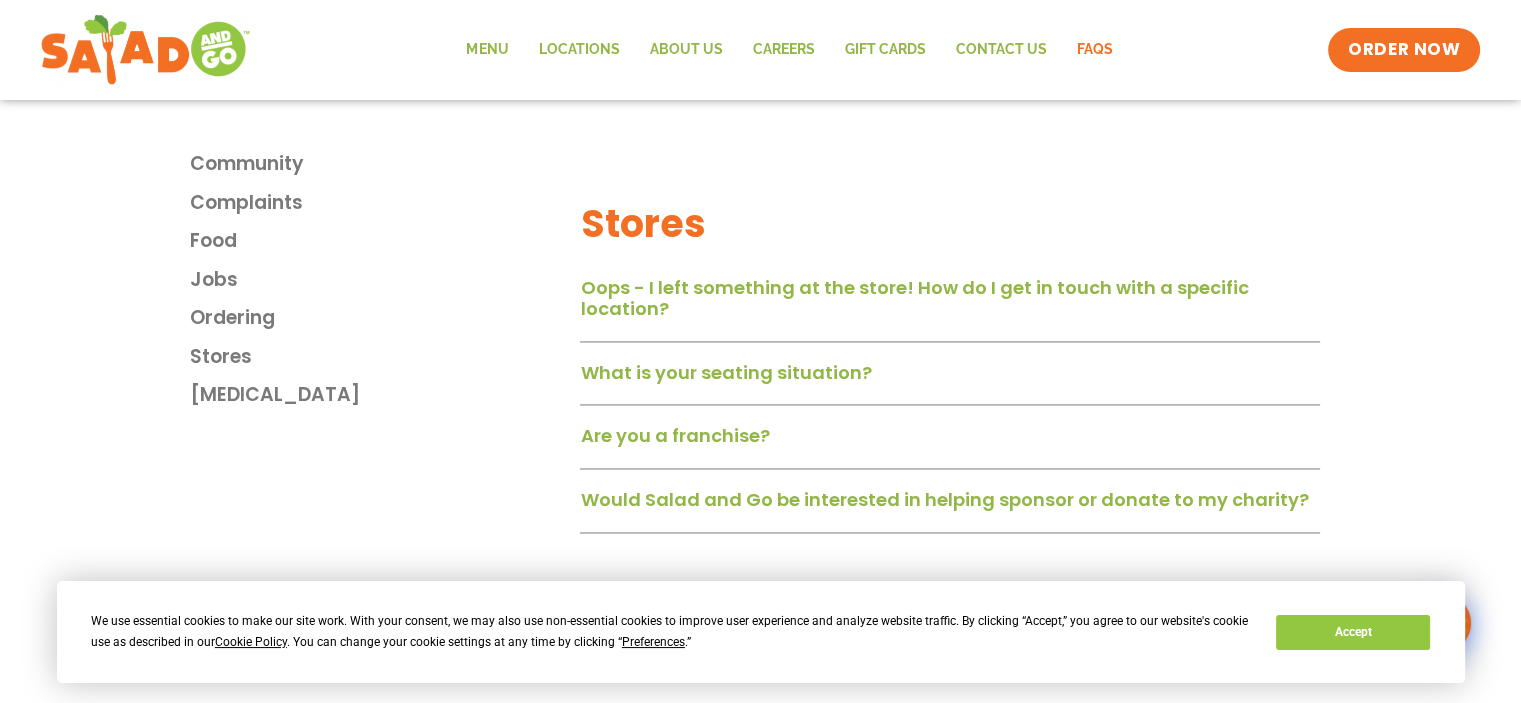 scroll, scrollTop: 3031, scrollLeft: 0, axis: vertical 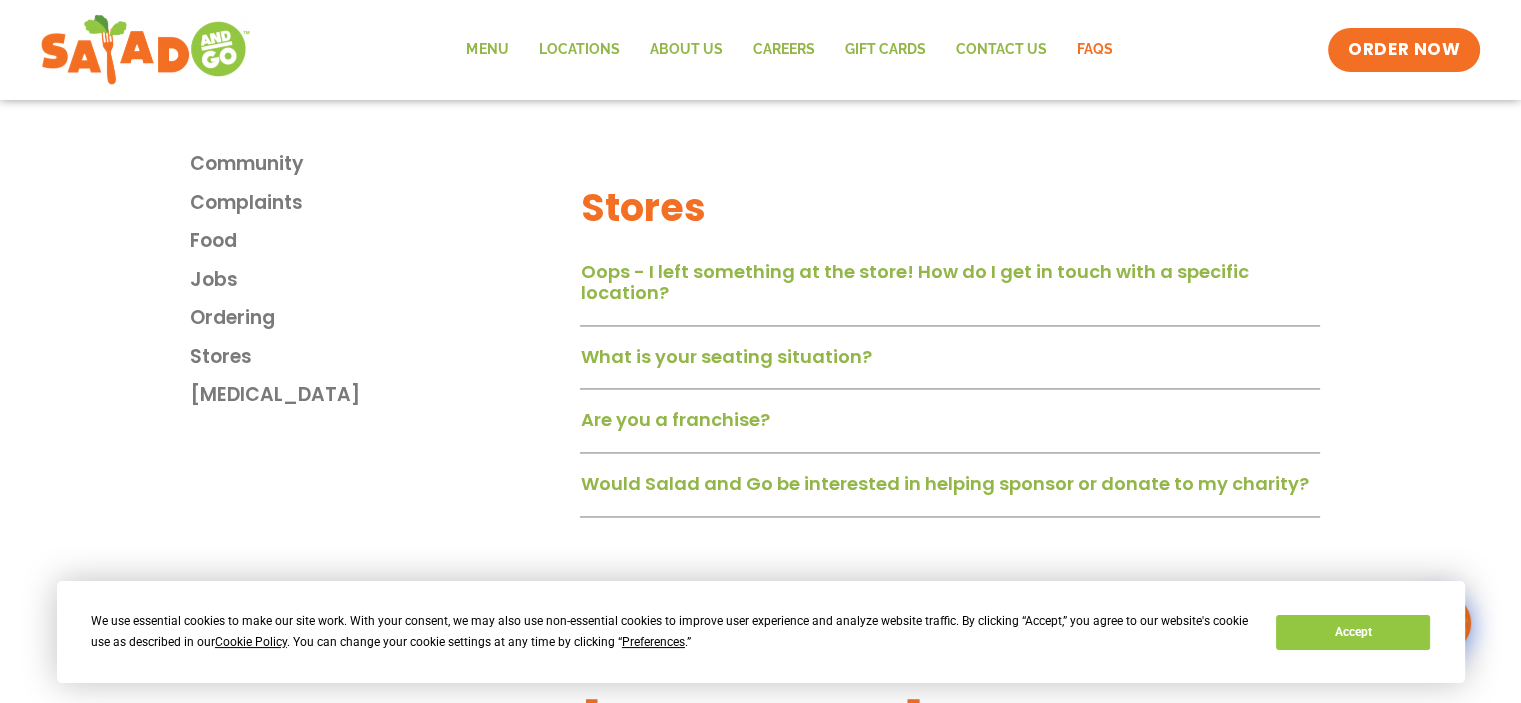 click on "Stores" at bounding box center (221, 357) 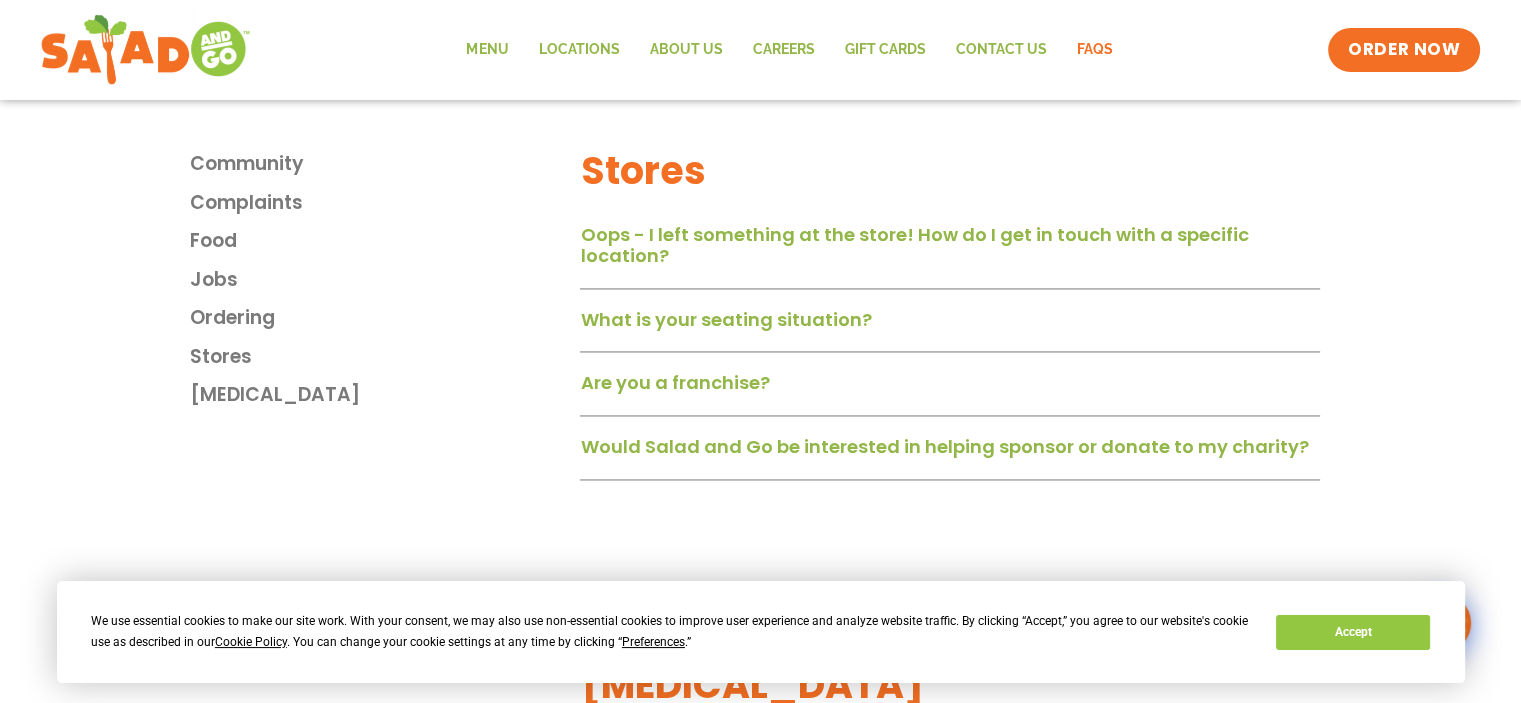 scroll, scrollTop: 3082, scrollLeft: 0, axis: vertical 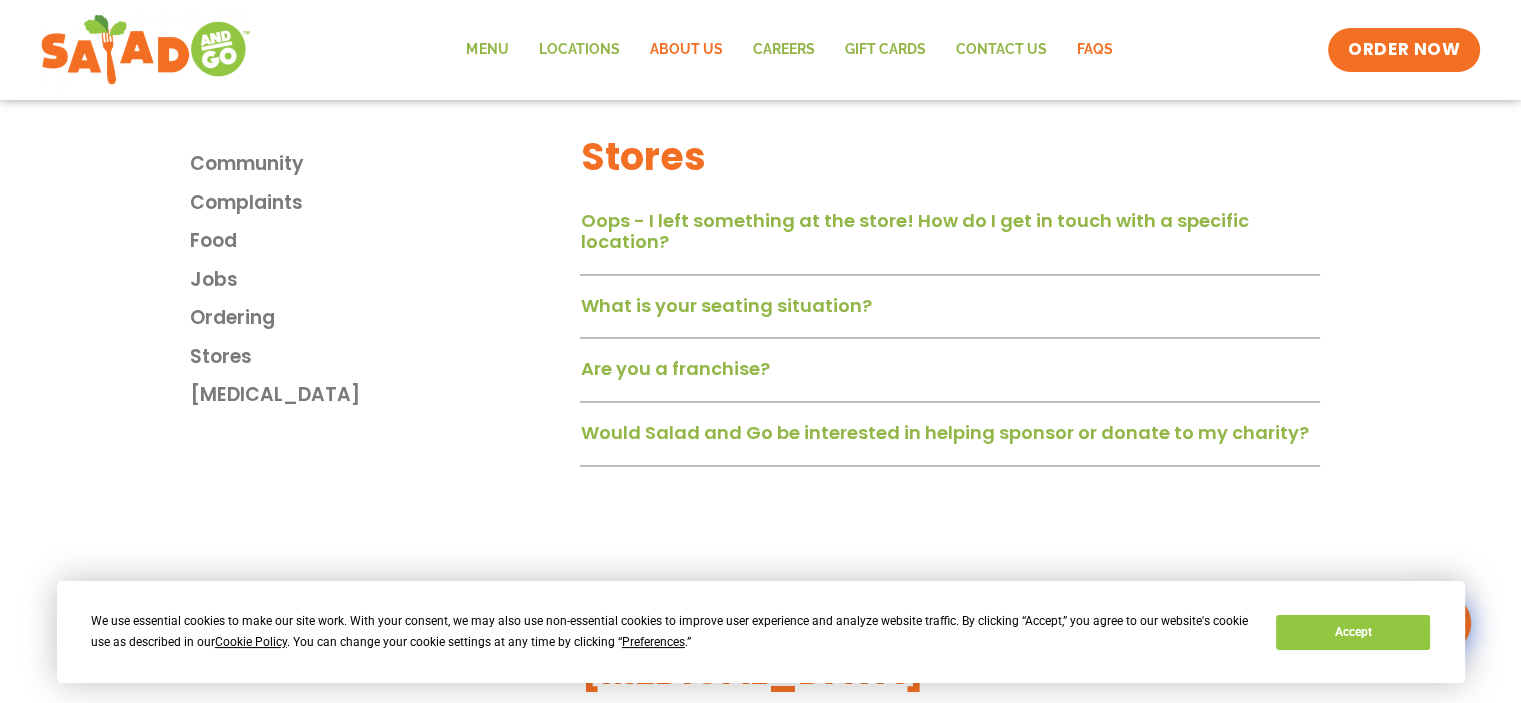 click on "About Us" 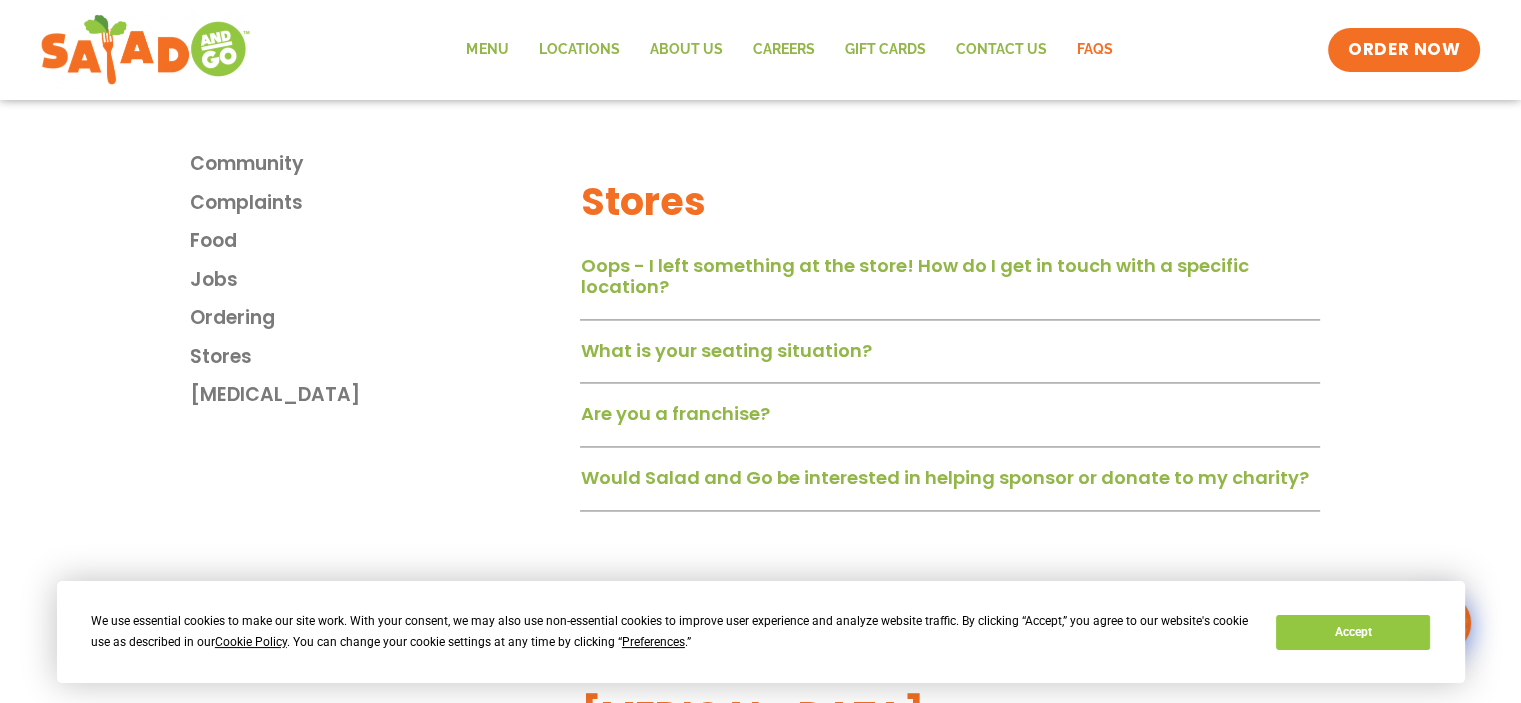 scroll, scrollTop: 3031, scrollLeft: 0, axis: vertical 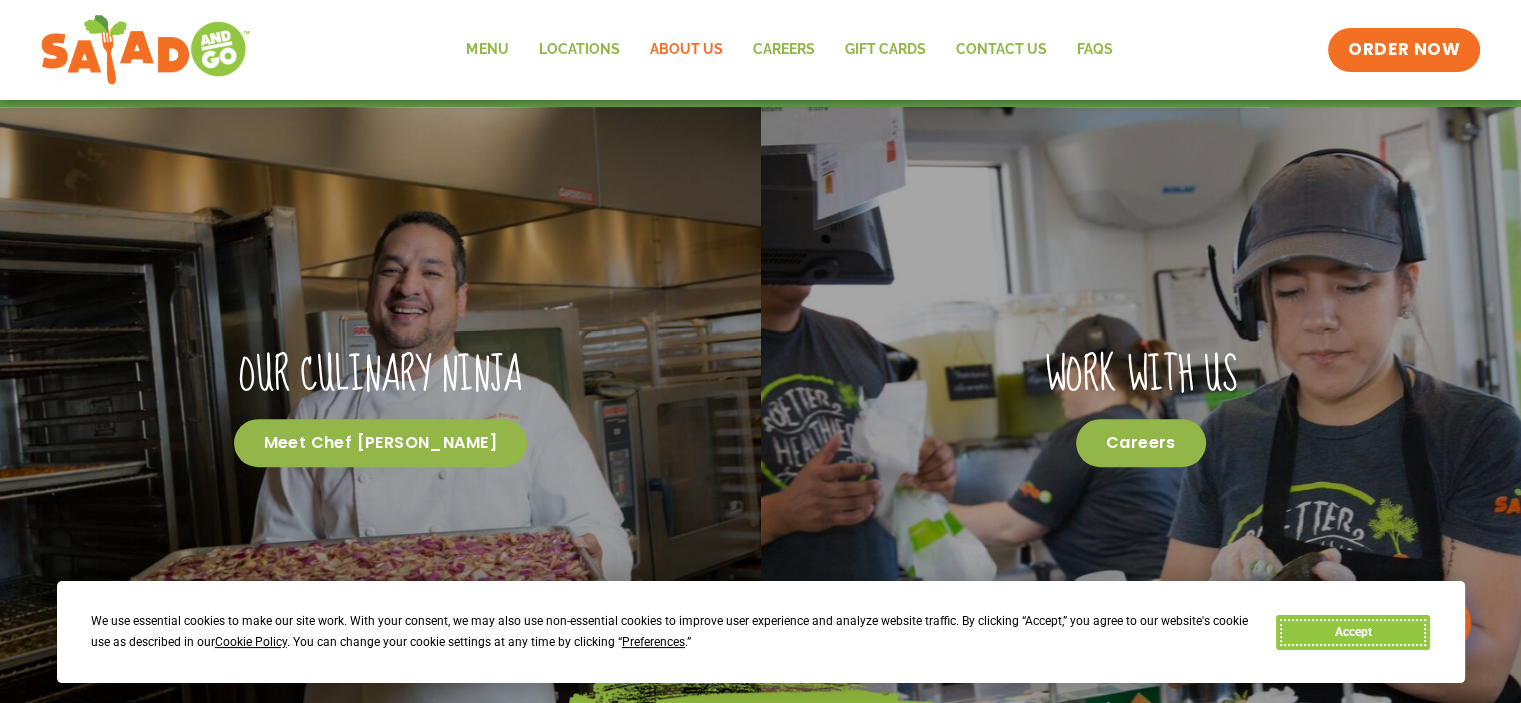 click on "Accept" at bounding box center [1353, 632] 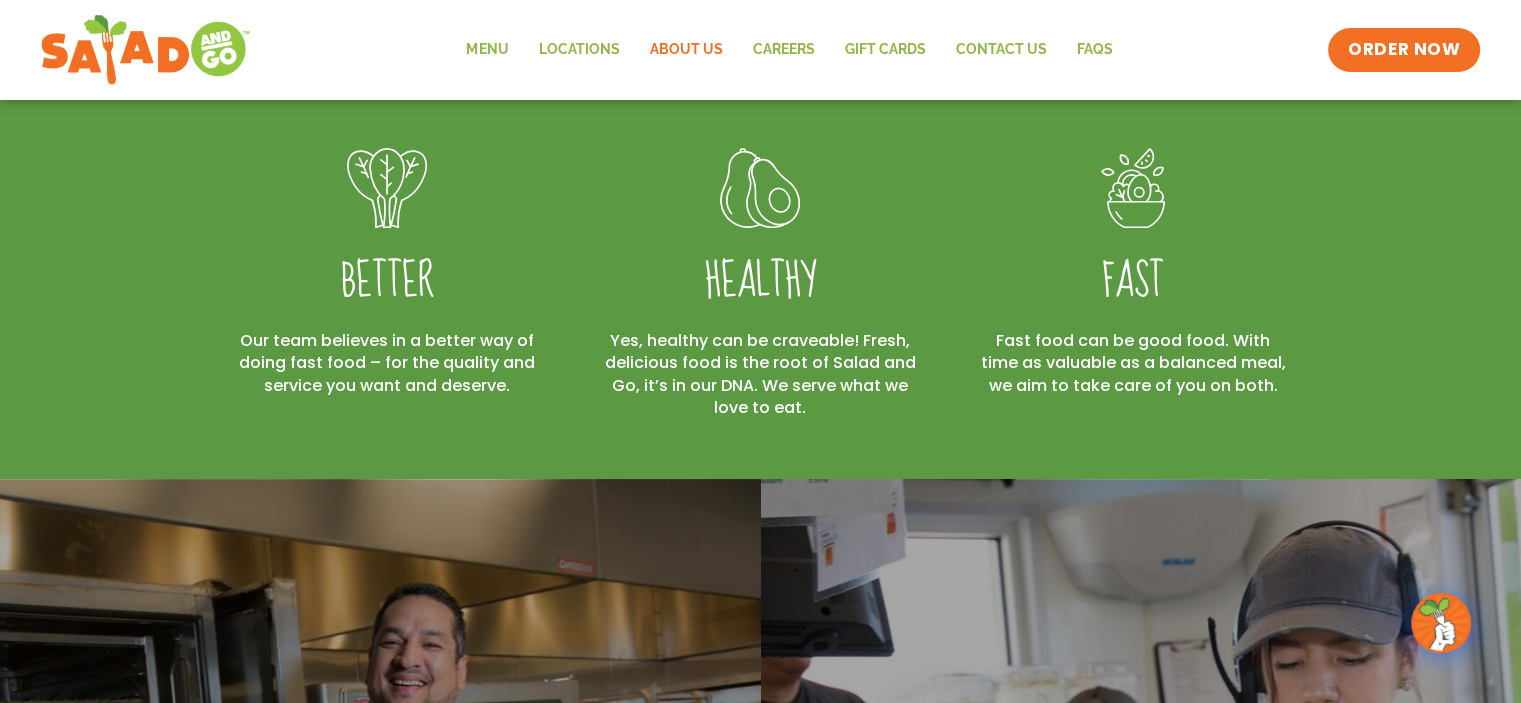 scroll, scrollTop: 489, scrollLeft: 0, axis: vertical 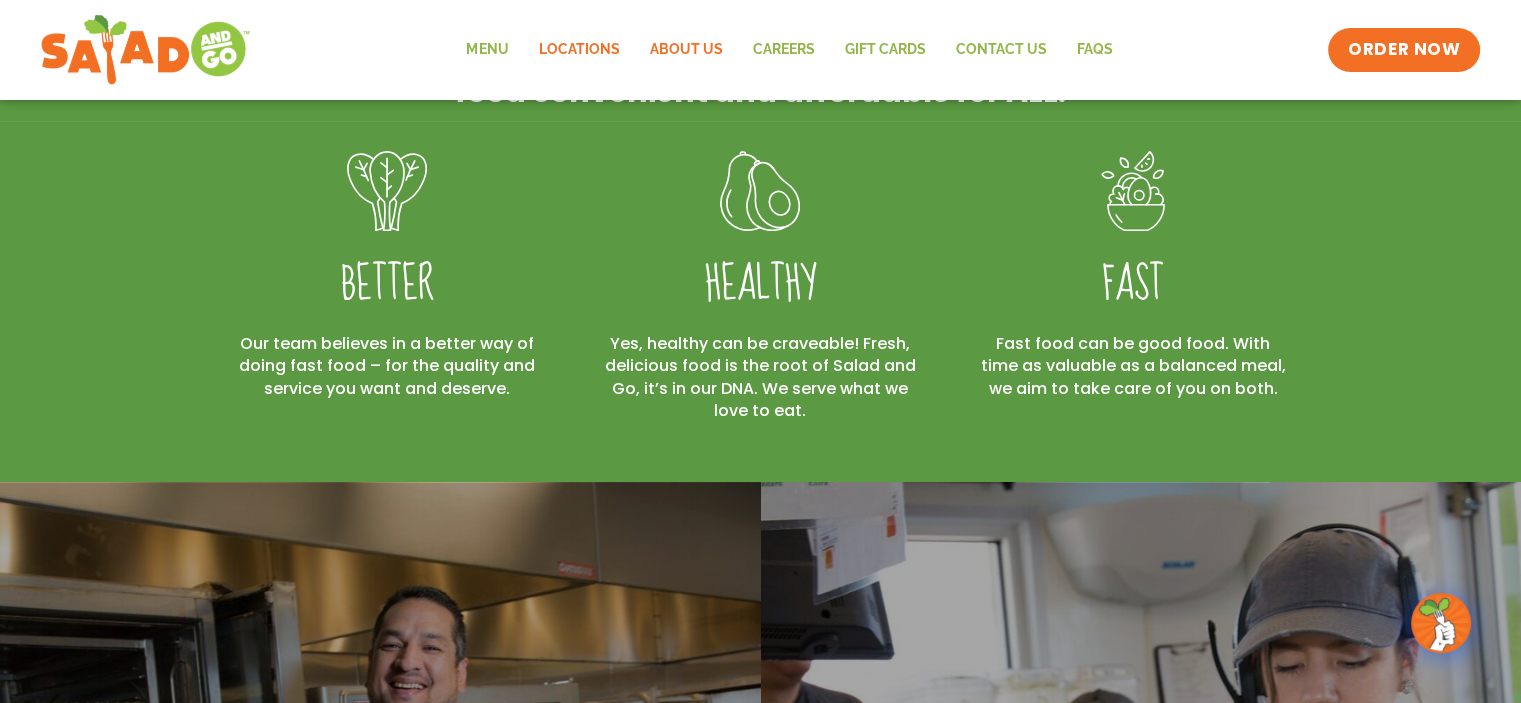 click on "Locations" 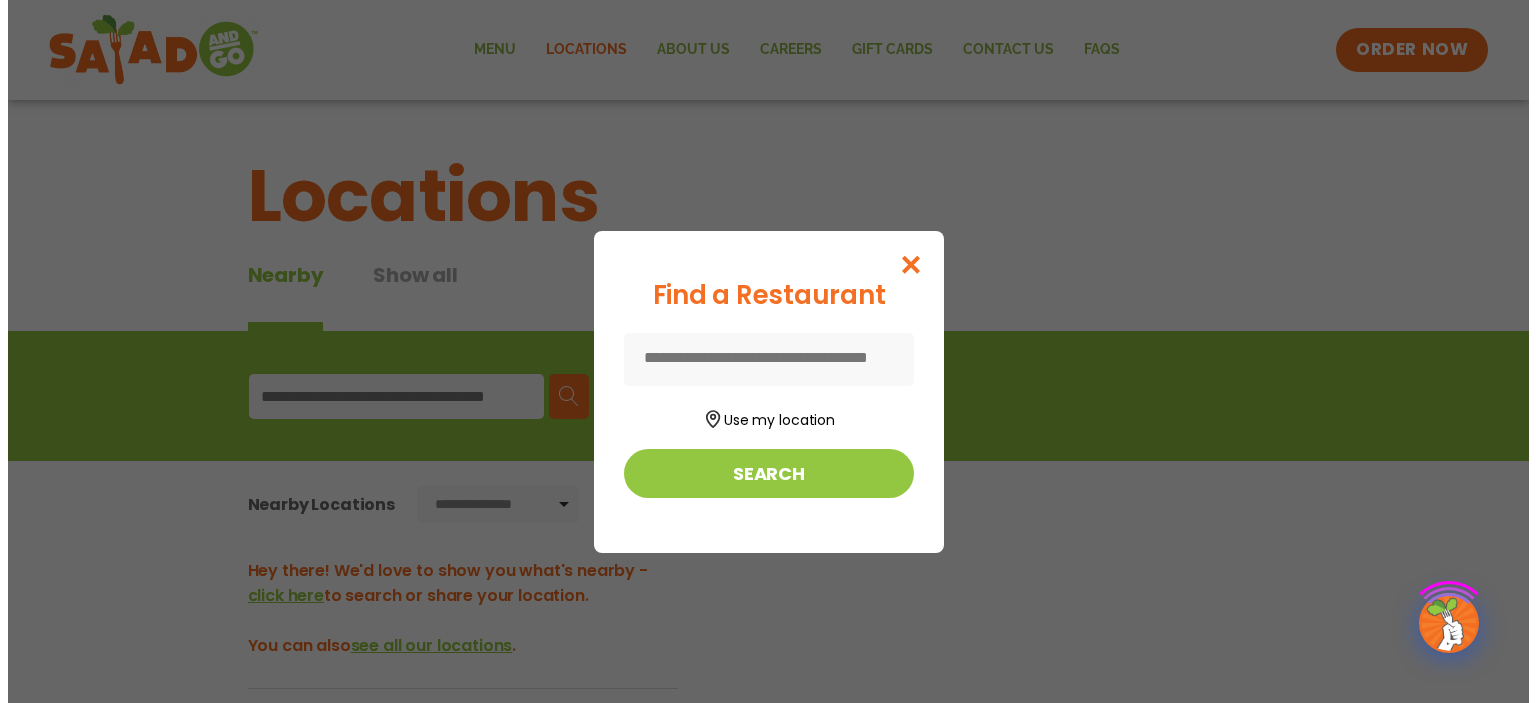 scroll, scrollTop: 0, scrollLeft: 0, axis: both 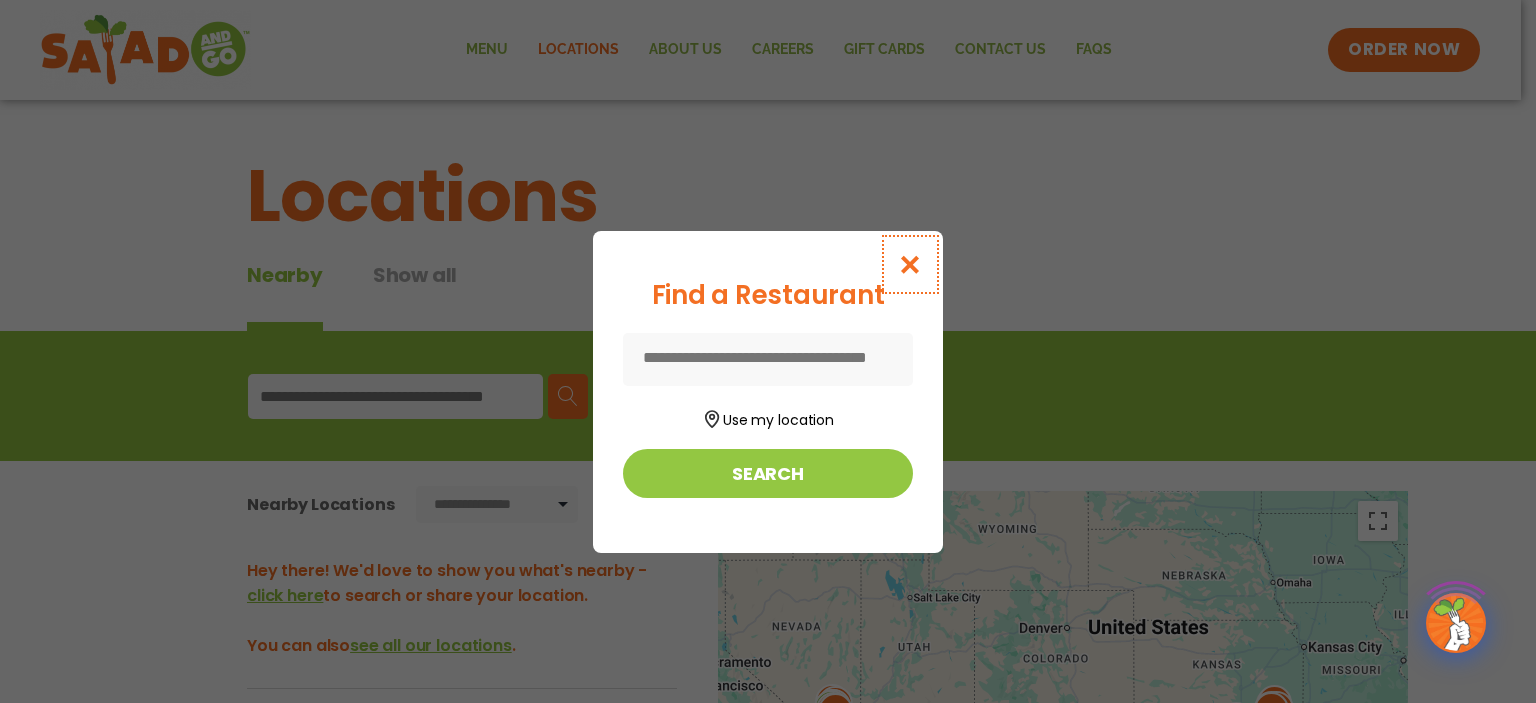 click at bounding box center (910, 264) 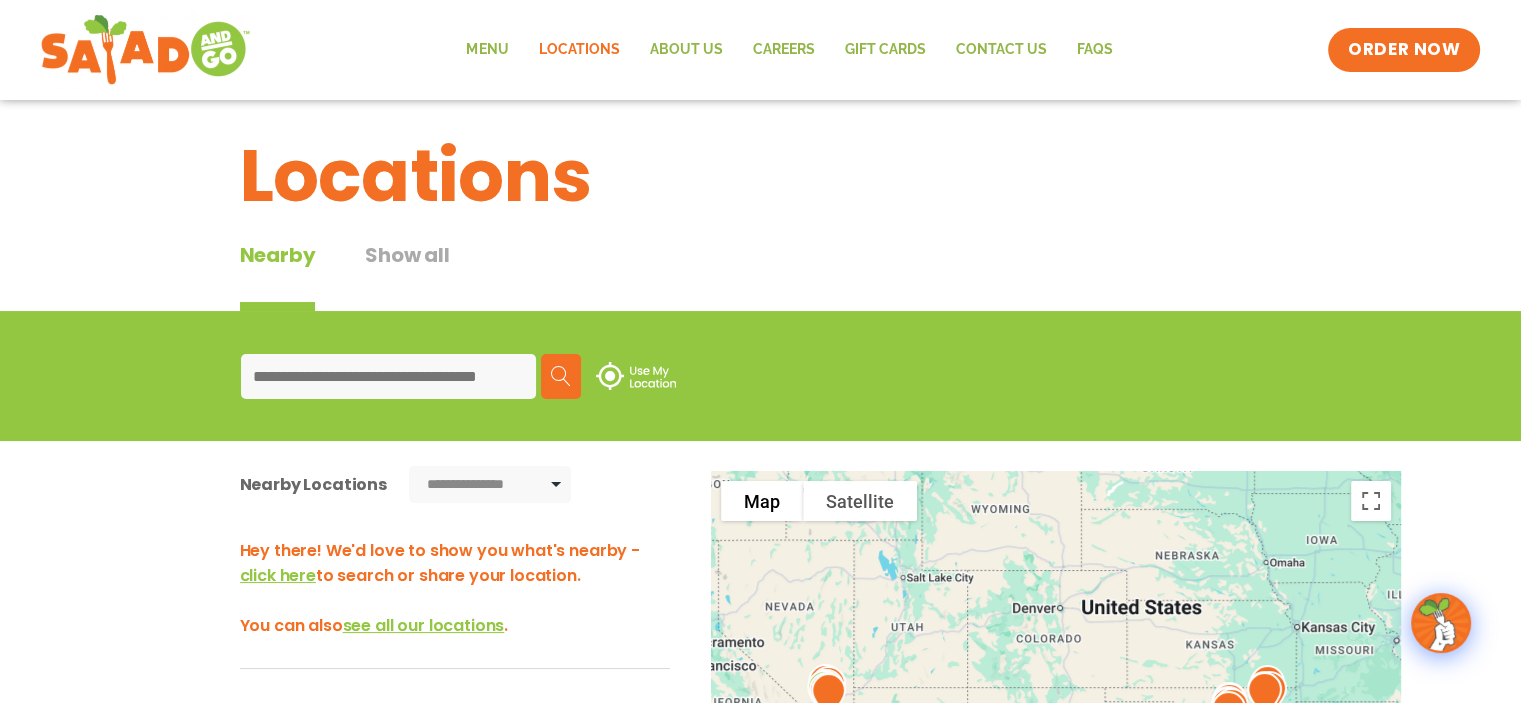 scroll, scrollTop: 0, scrollLeft: 0, axis: both 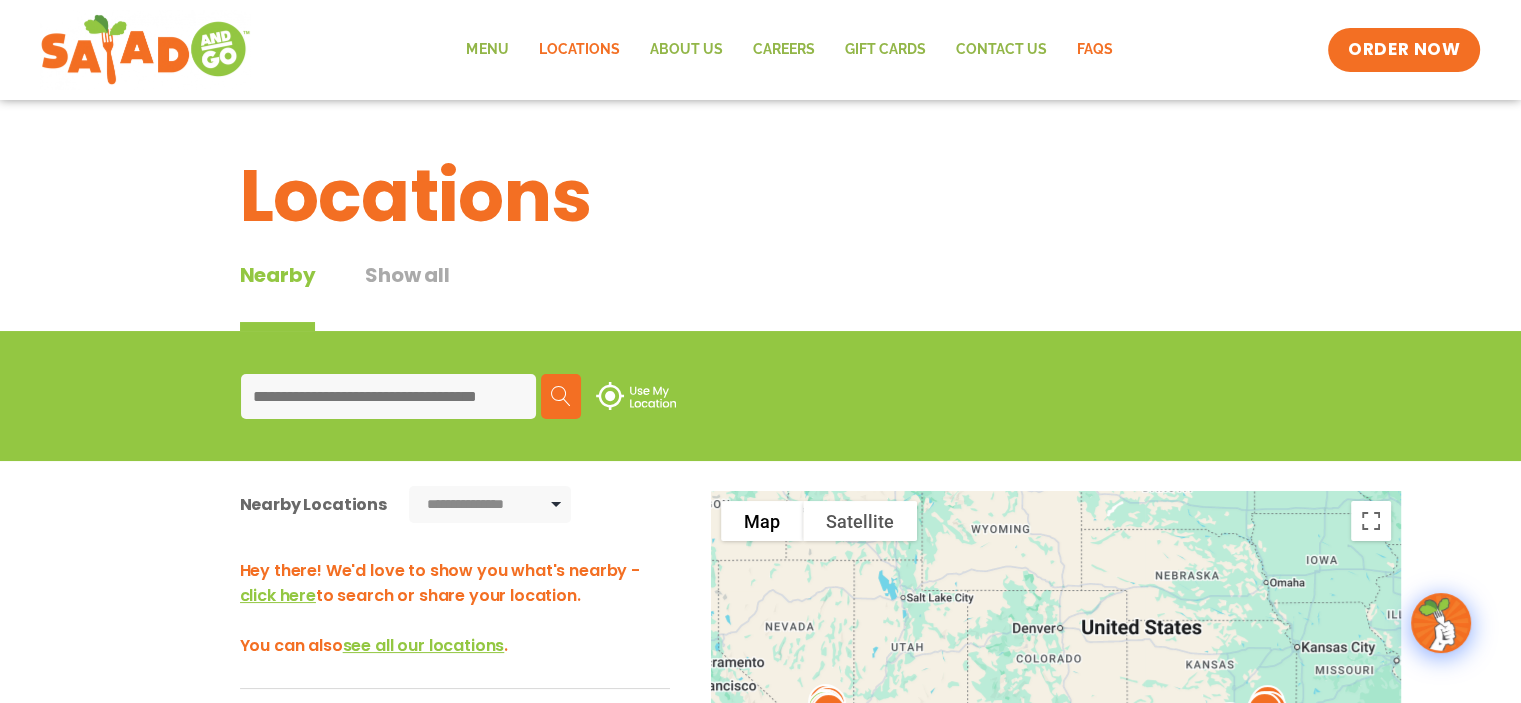click on "FAQs" 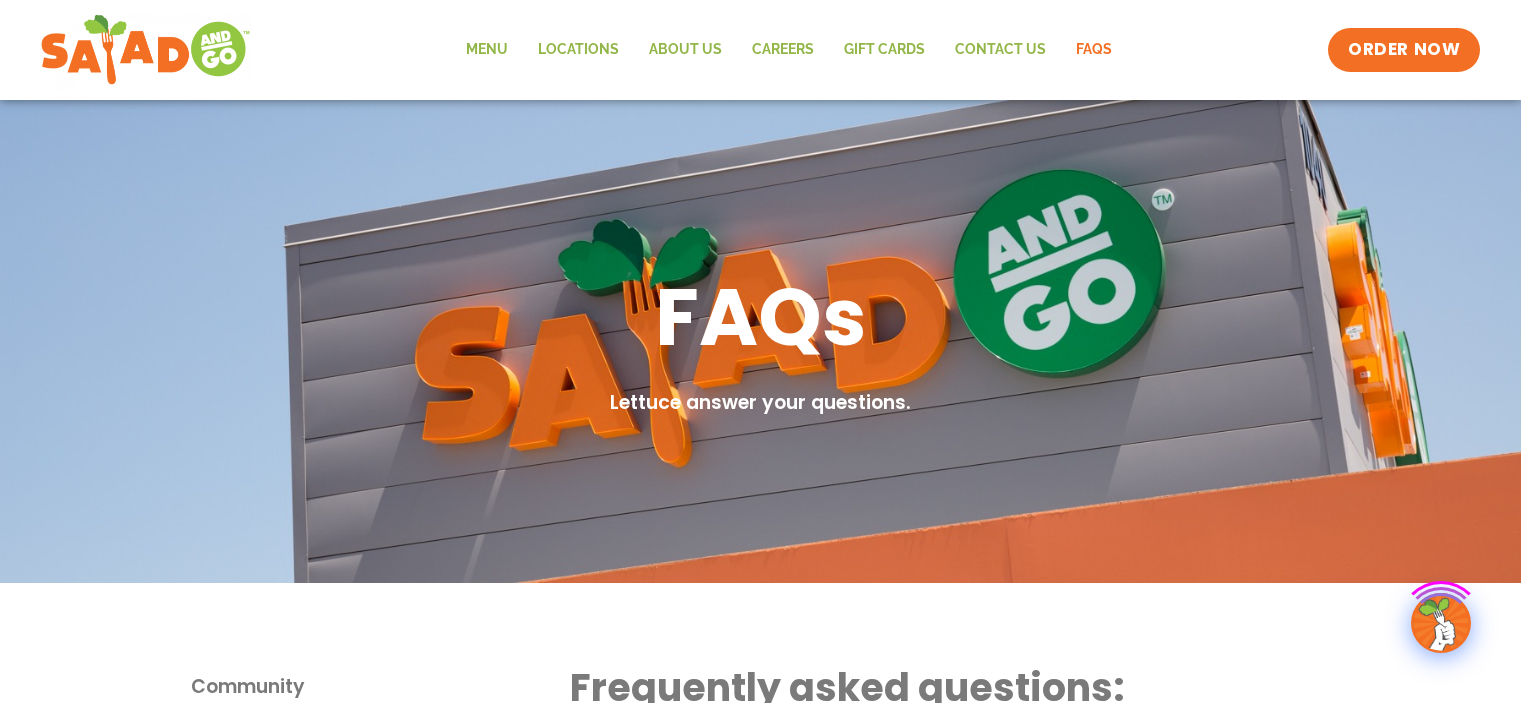 scroll, scrollTop: 0, scrollLeft: 0, axis: both 